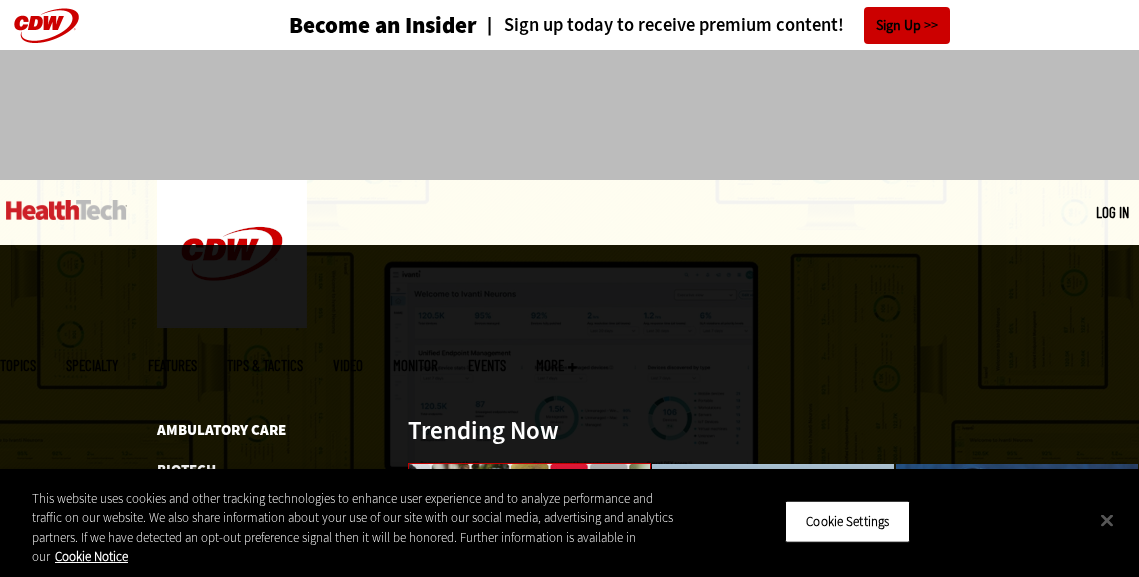 scroll, scrollTop: 0, scrollLeft: 0, axis: both 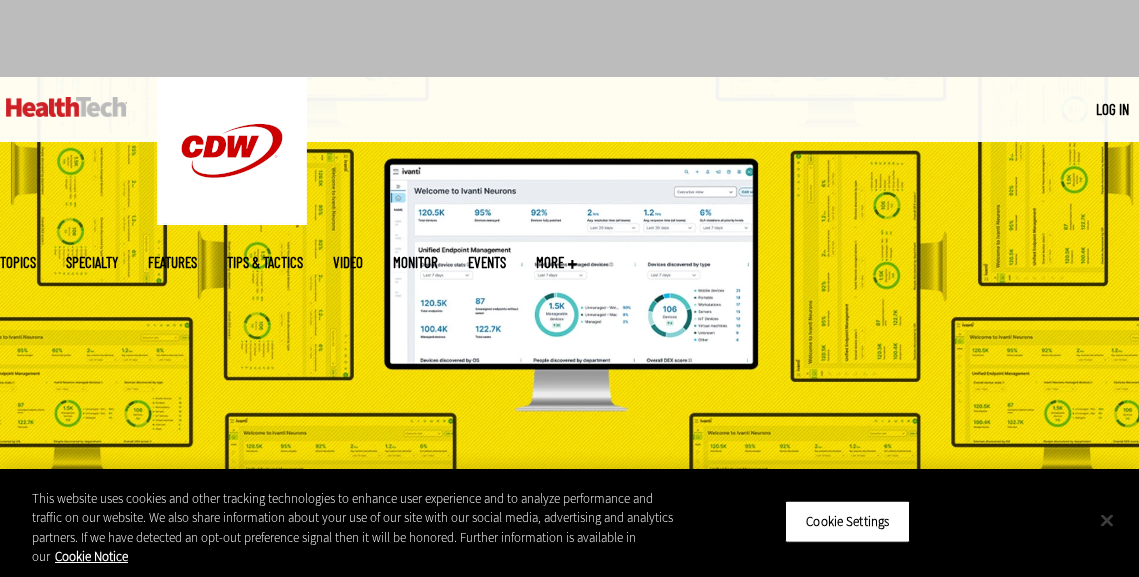 click at bounding box center (1107, 520) 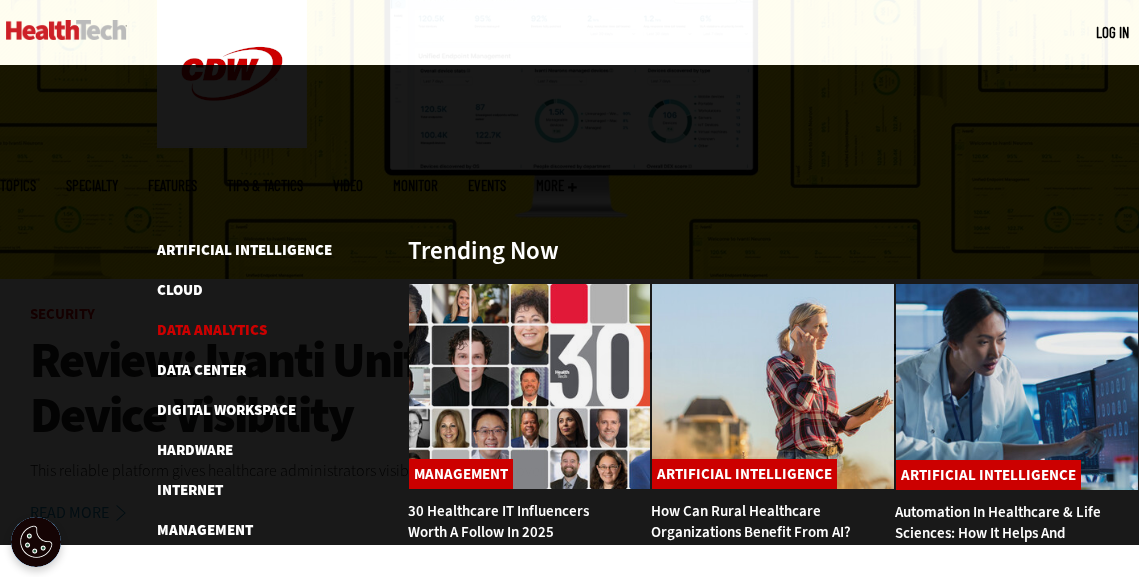scroll, scrollTop: 330, scrollLeft: 0, axis: vertical 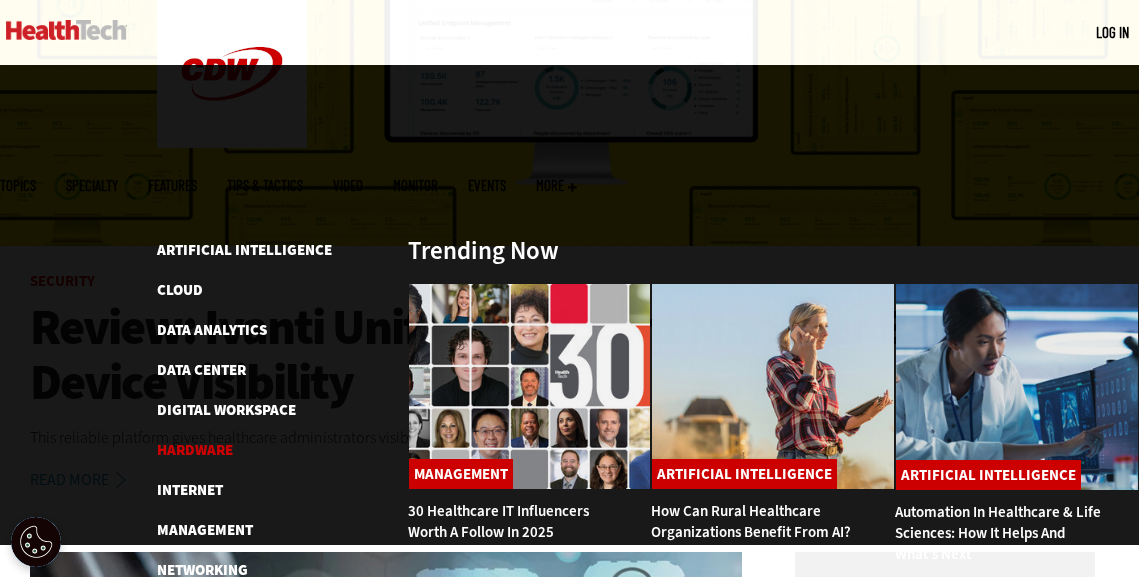 click on "Hardware" at bounding box center [195, 450] 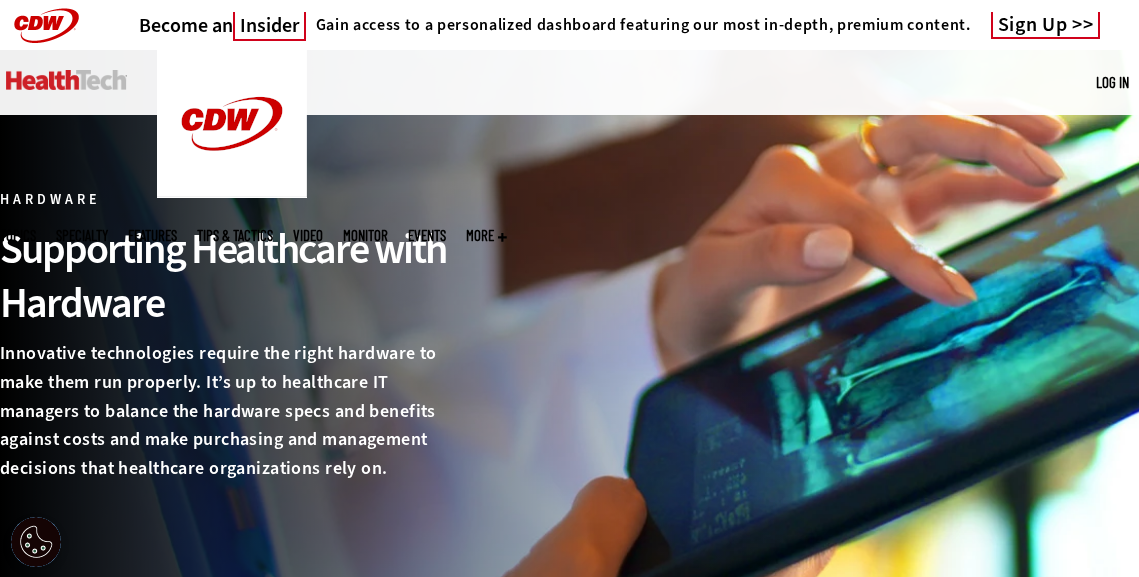 scroll, scrollTop: 0, scrollLeft: 0, axis: both 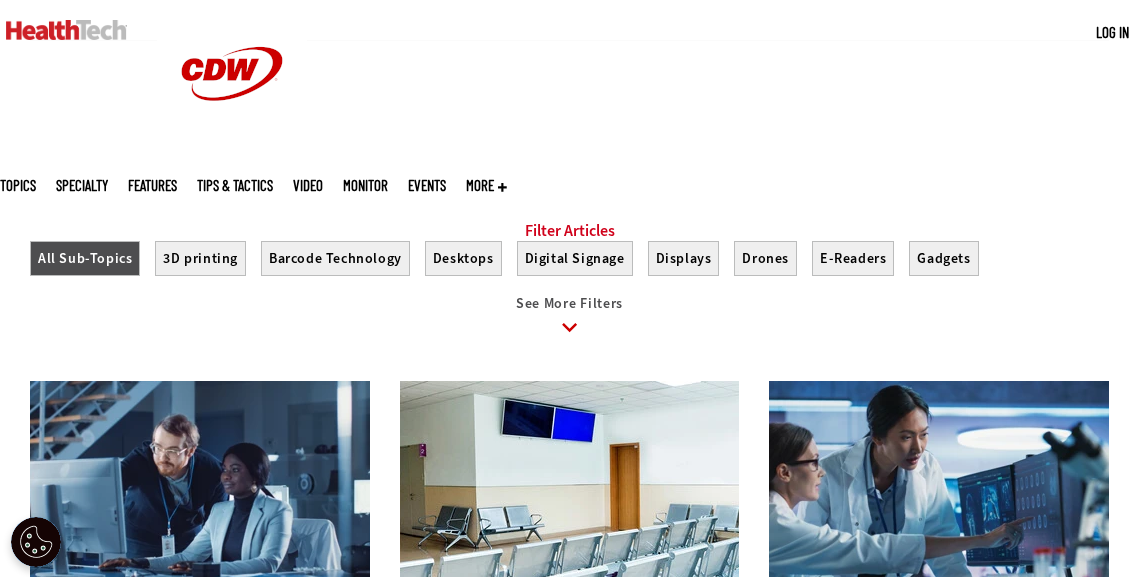 click 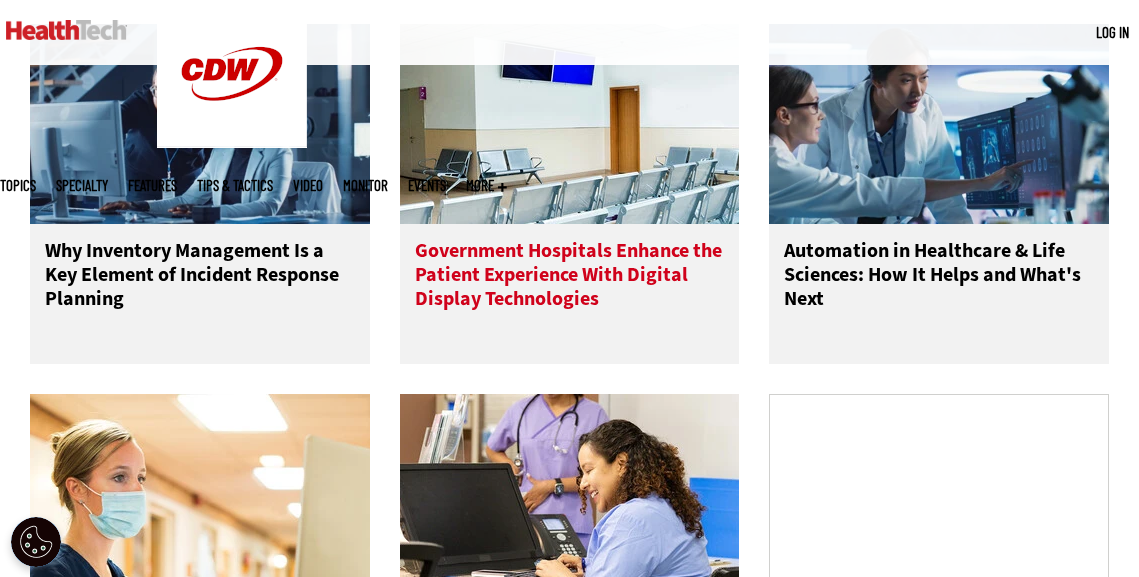 scroll, scrollTop: 1749, scrollLeft: 0, axis: vertical 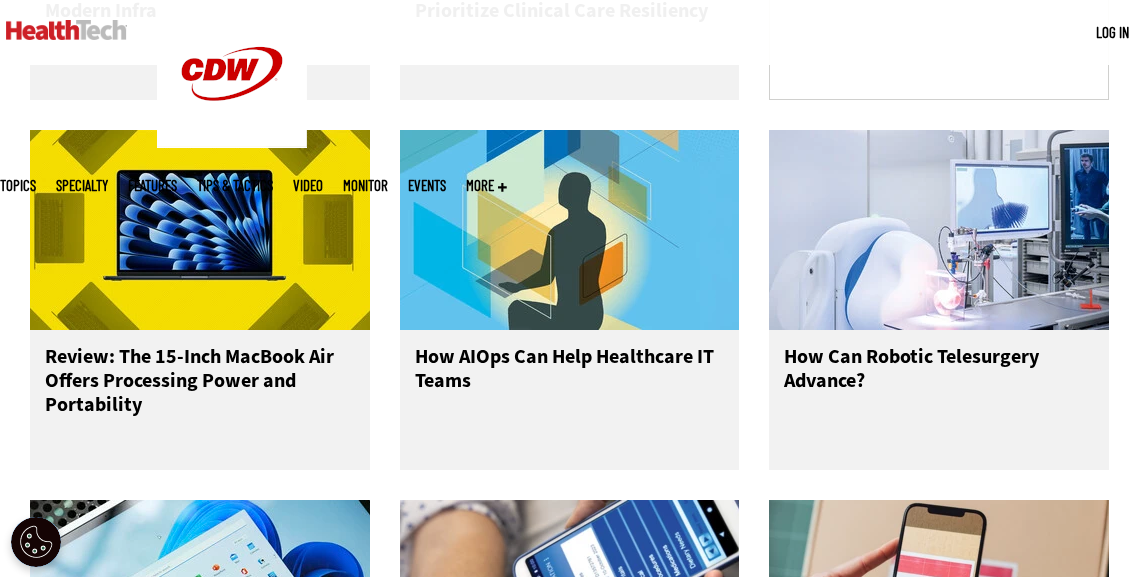 click at bounding box center (570, 230) 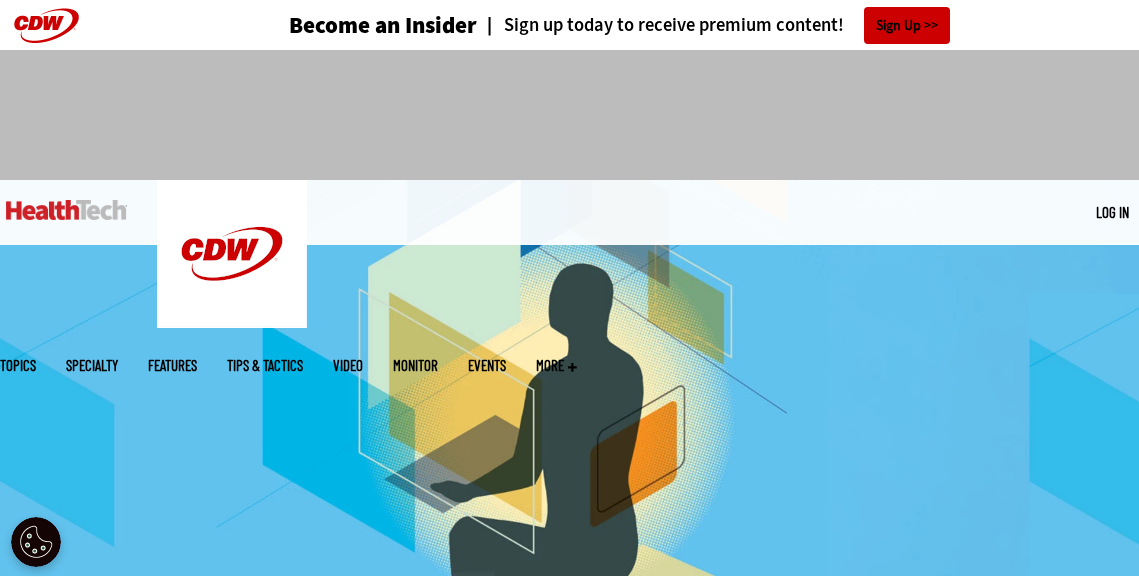 scroll, scrollTop: 0, scrollLeft: 0, axis: both 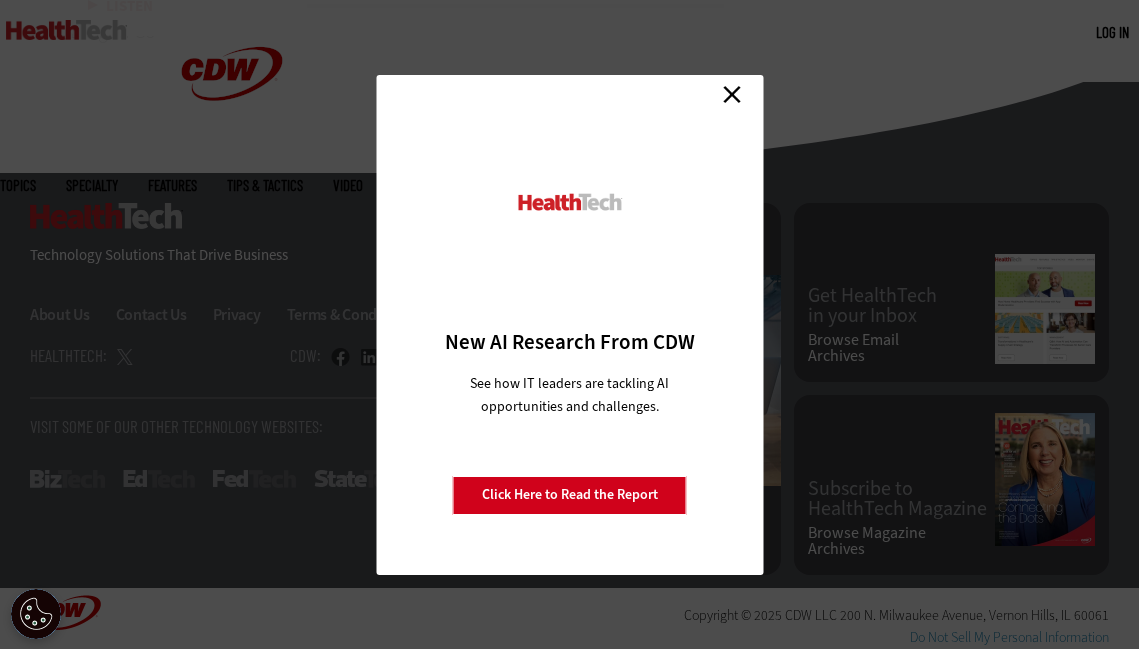 click on "Close" at bounding box center (732, 95) 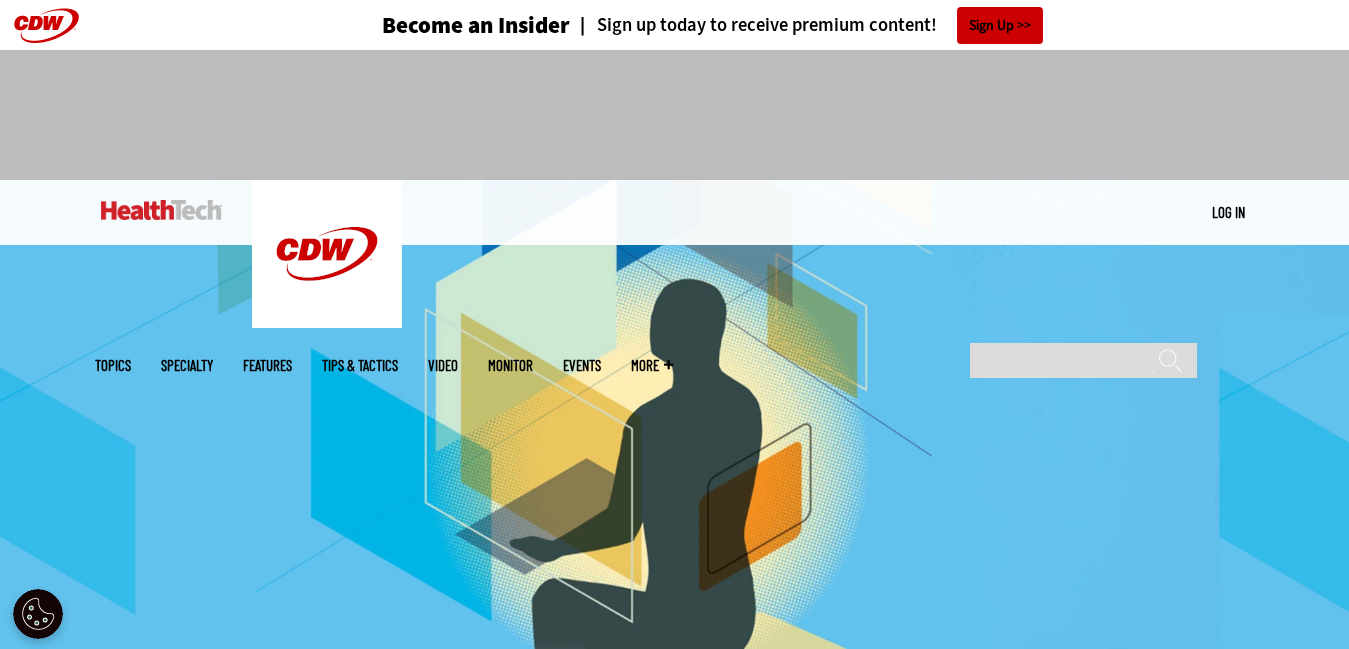 scroll, scrollTop: 0, scrollLeft: 0, axis: both 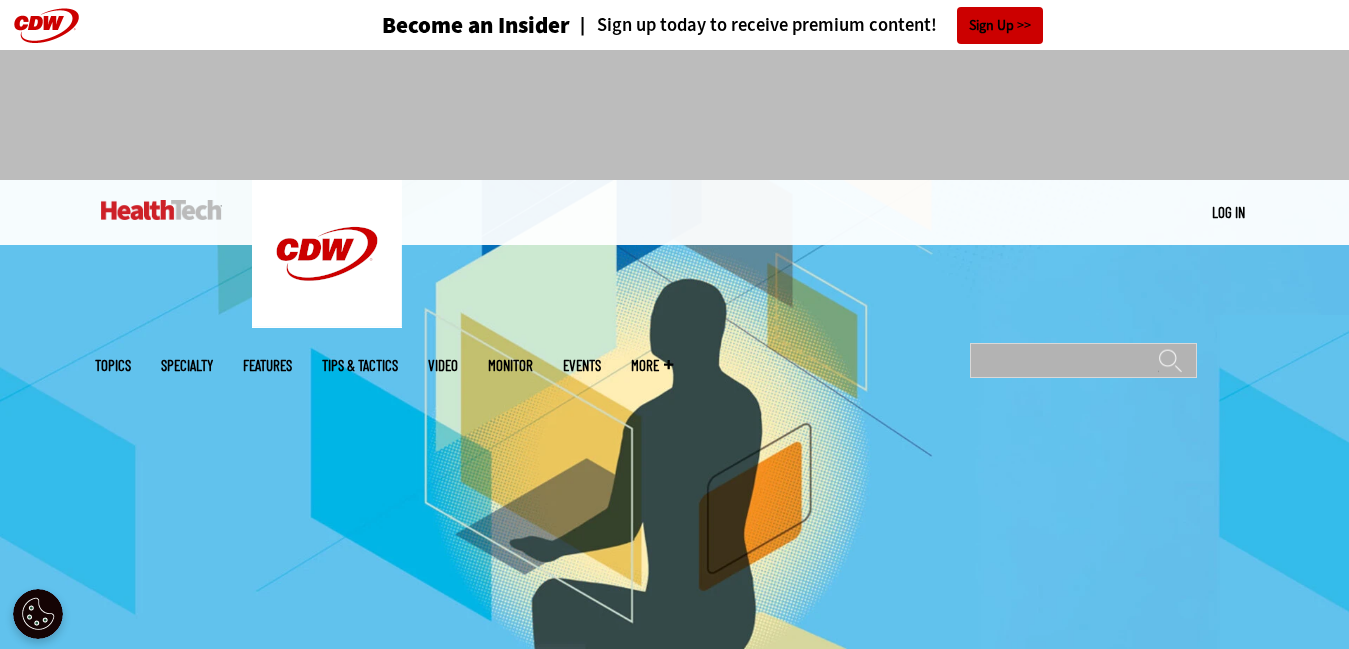 click on "Search" at bounding box center [1083, 360] 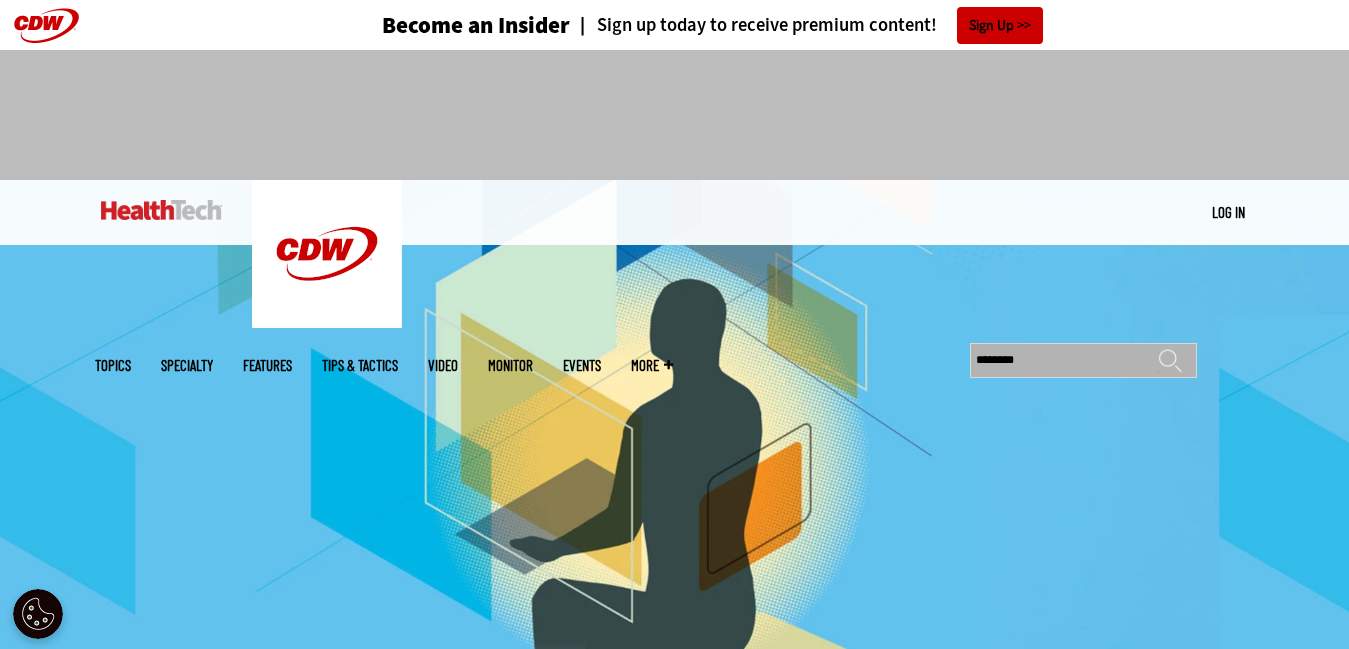 type on "********" 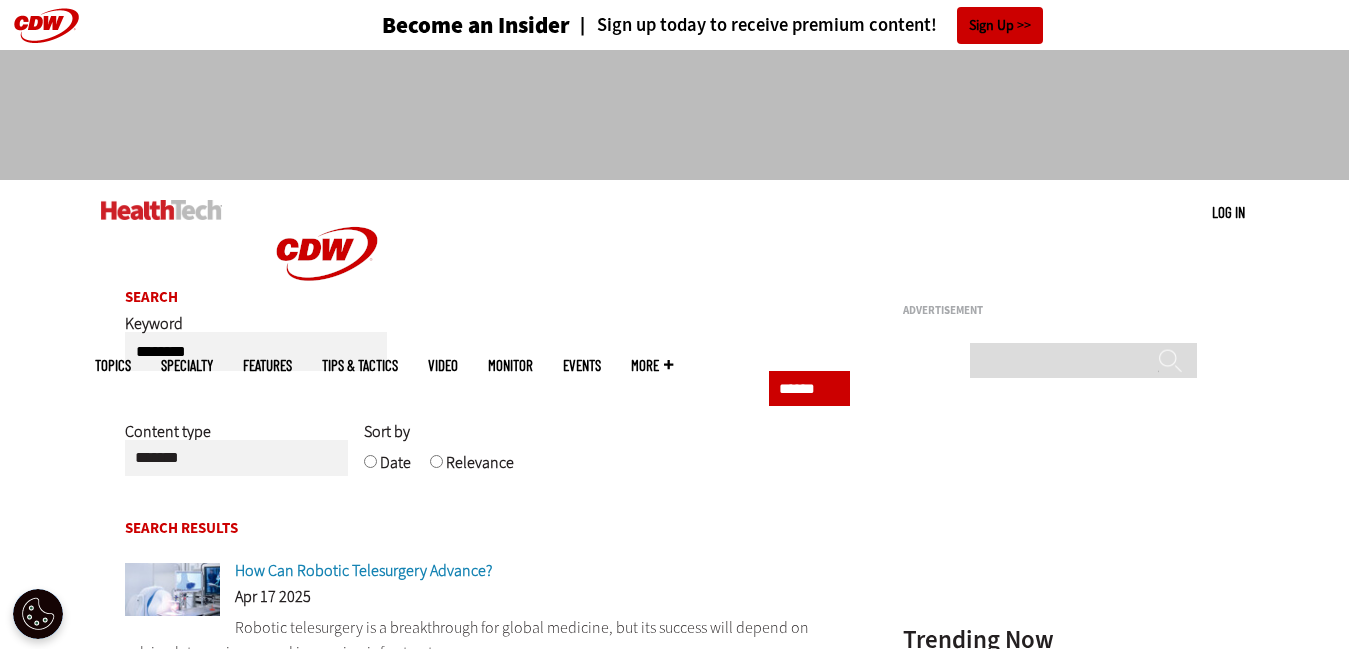 scroll, scrollTop: 0, scrollLeft: 0, axis: both 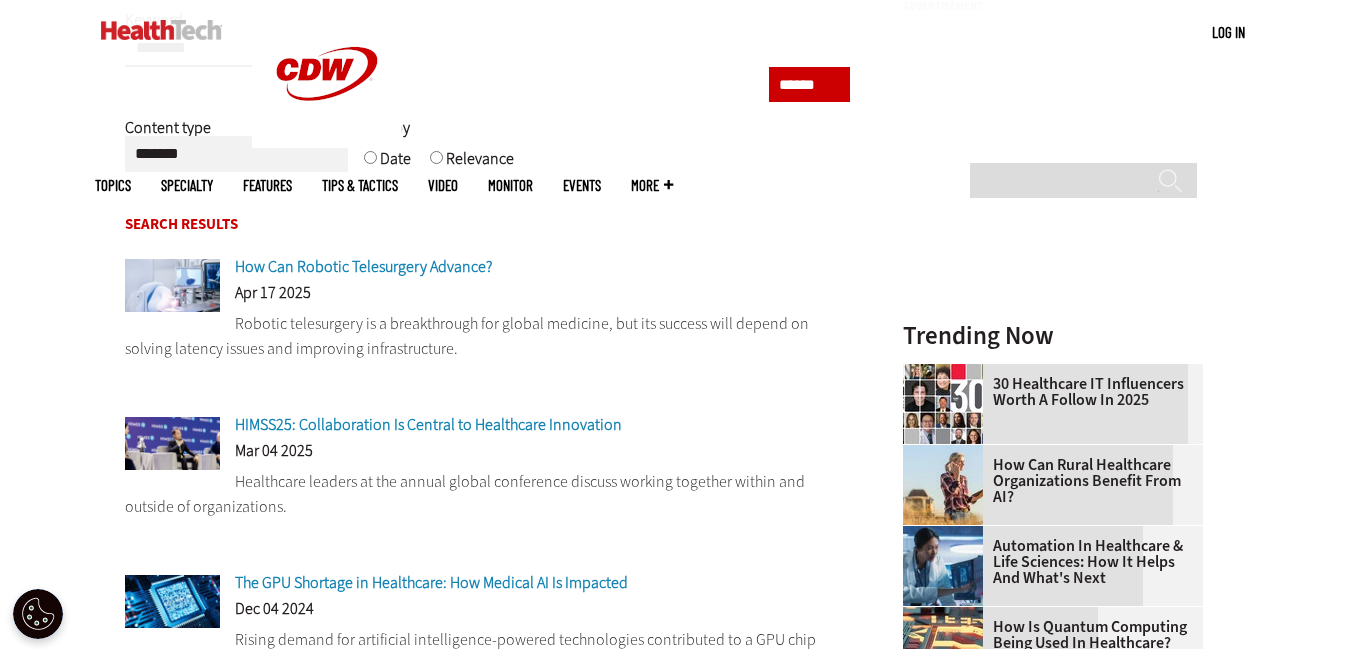 click on "How Can Robotic Telesurgery Advance?" at bounding box center [363, 266] 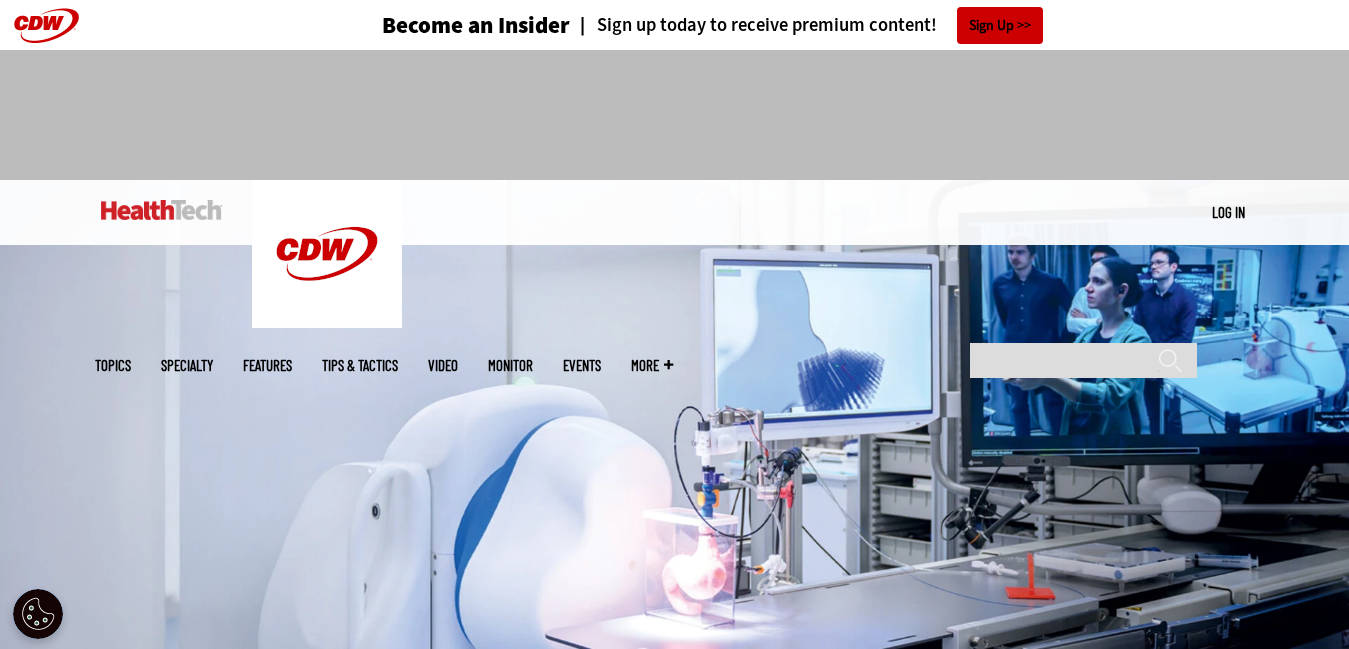 scroll, scrollTop: 0, scrollLeft: 0, axis: both 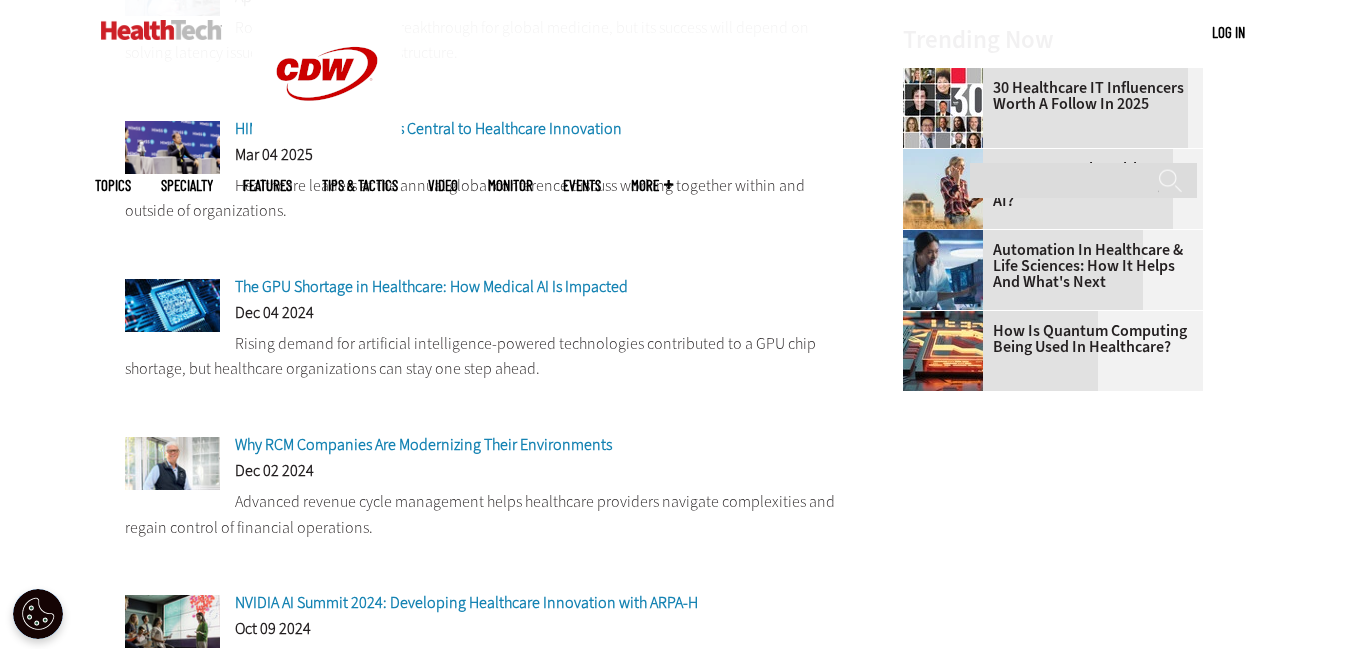 click on "The GPU Shortage in Healthcare: How Medical AI Is Impacted" at bounding box center (431, 286) 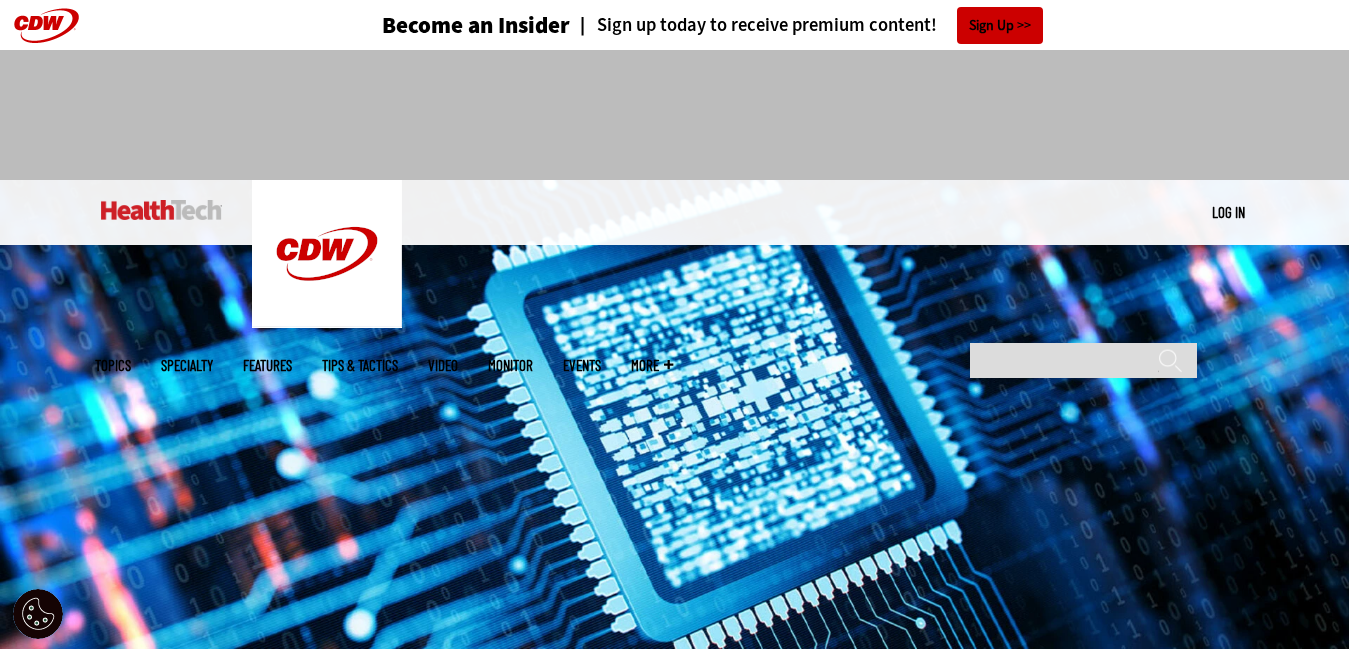 scroll, scrollTop: 0, scrollLeft: 0, axis: both 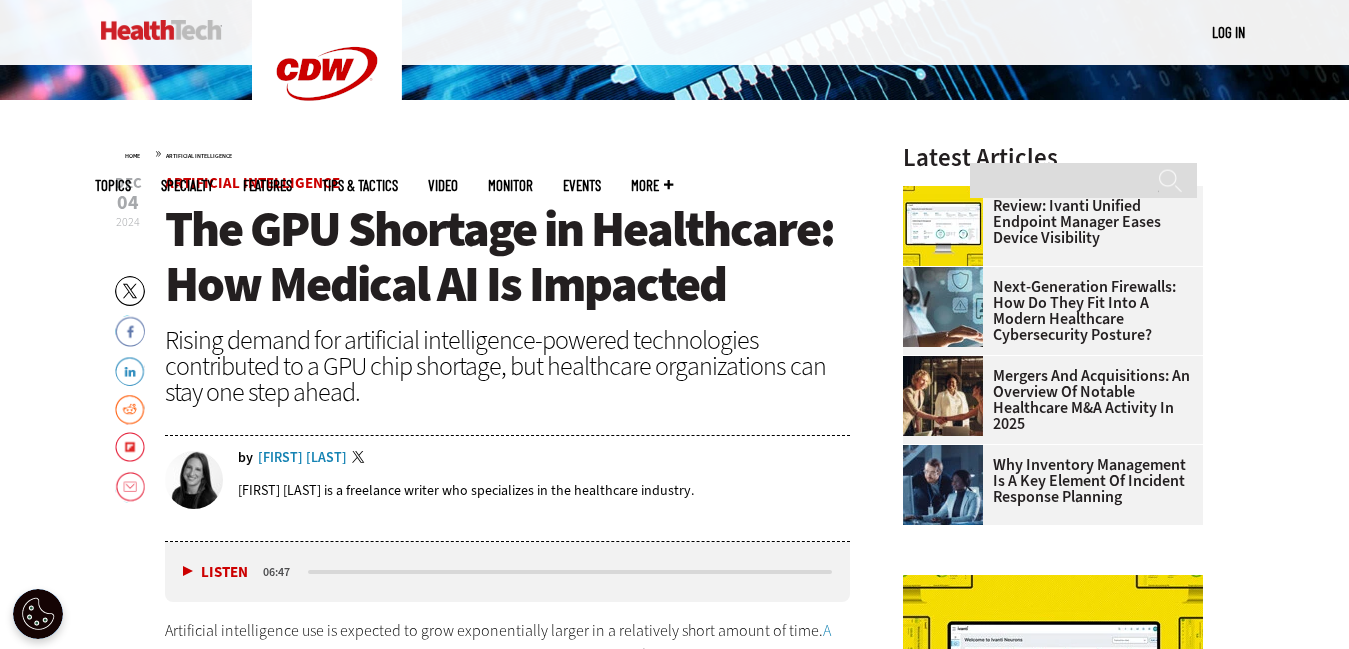 click on "Erin Laviola" at bounding box center (302, 458) 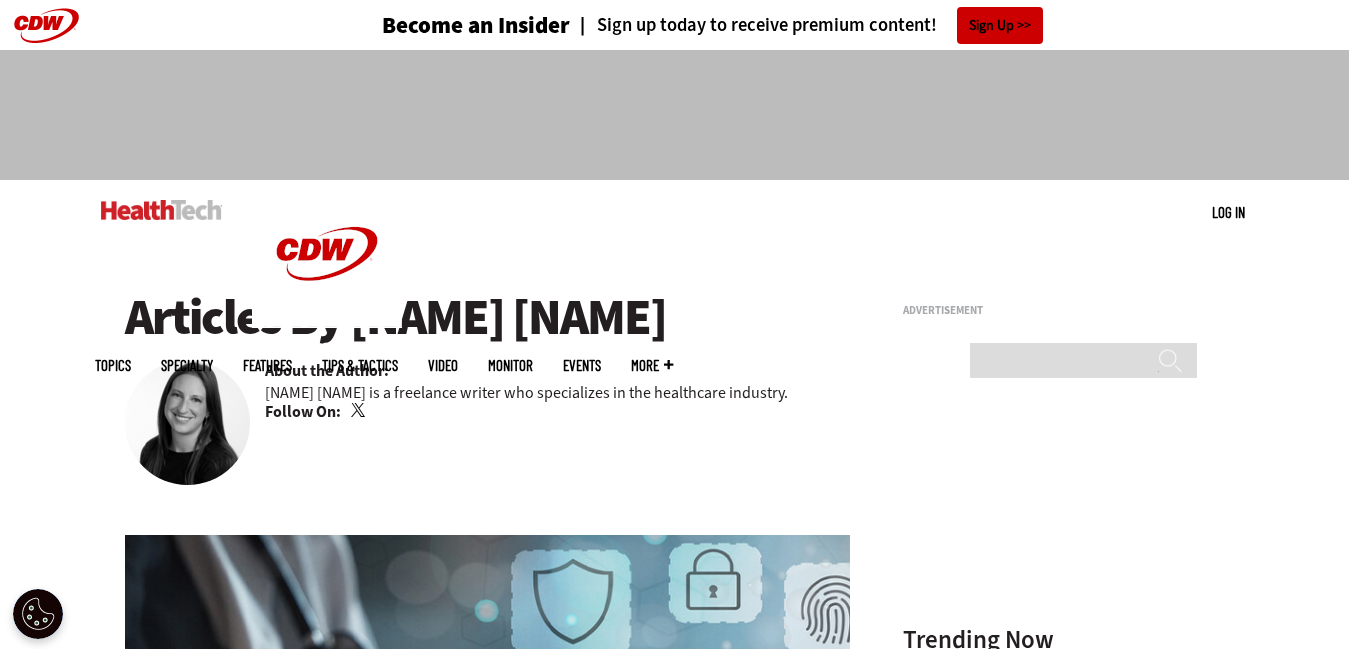 scroll, scrollTop: 0, scrollLeft: 0, axis: both 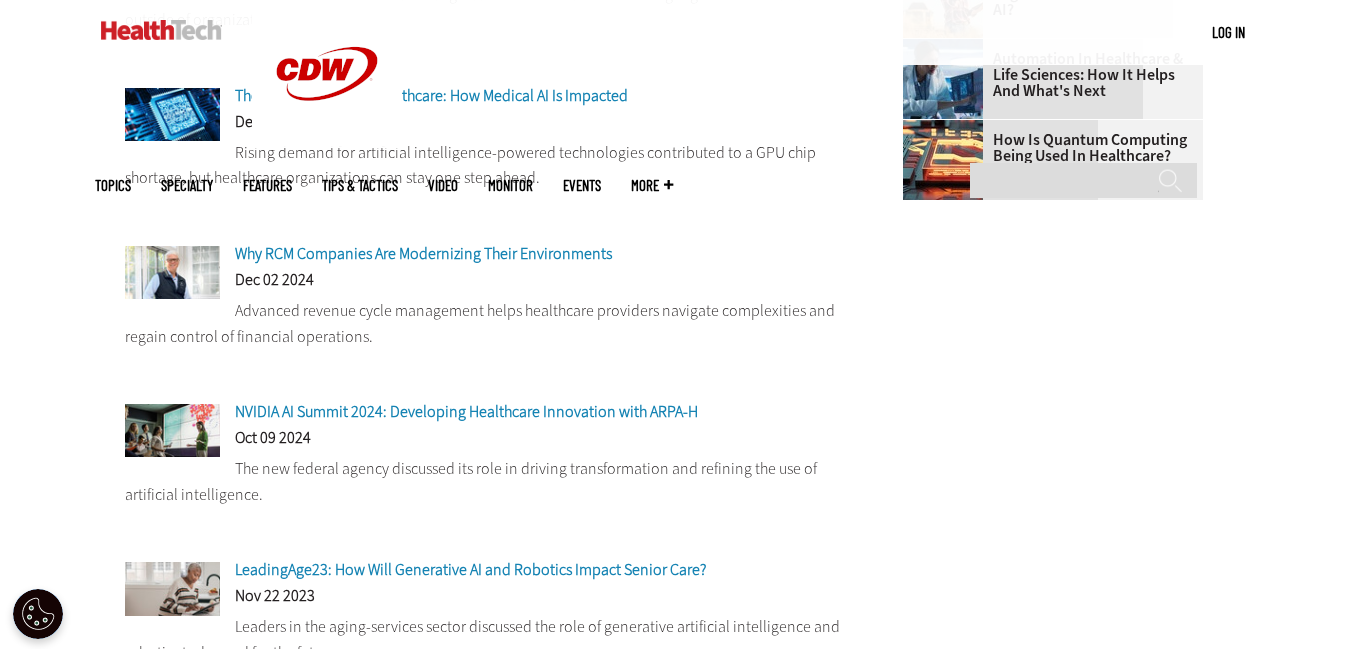 click on "Why RCM Companies Are Modernizing Their Environments" at bounding box center [423, 253] 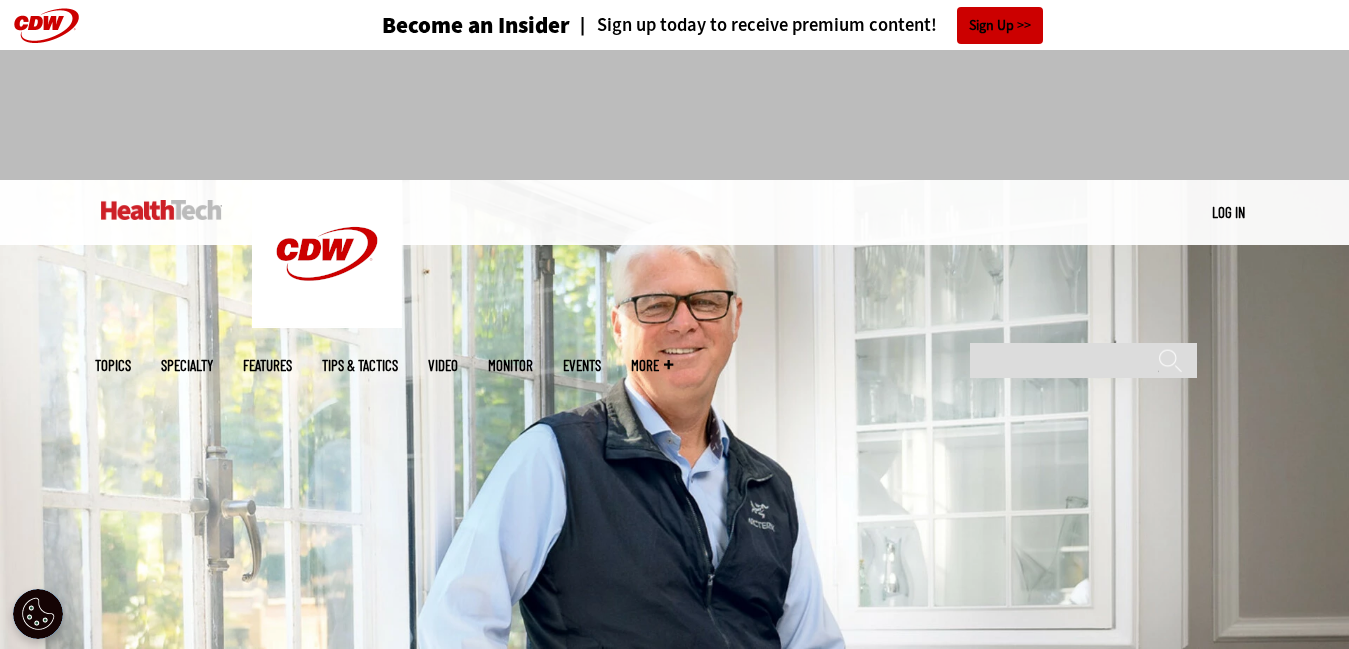 scroll, scrollTop: 0, scrollLeft: 0, axis: both 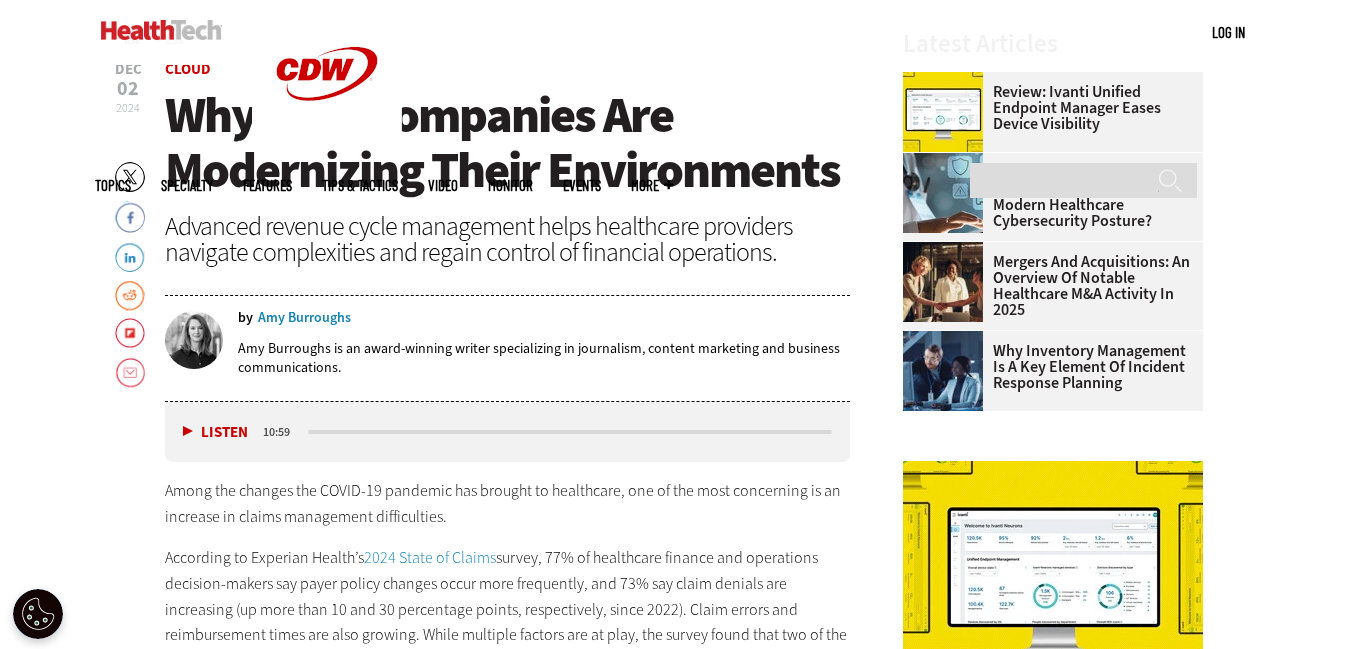 click on "Amy Burroughs" at bounding box center [304, 318] 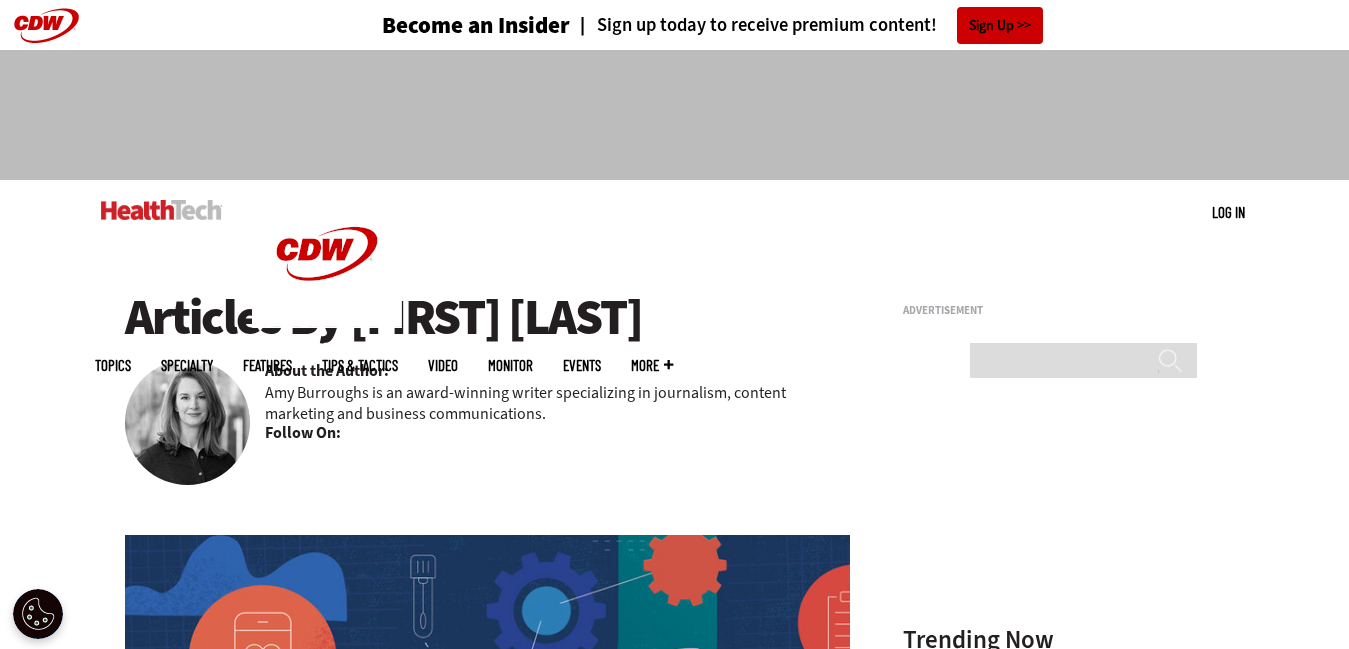 scroll, scrollTop: 0, scrollLeft: 0, axis: both 